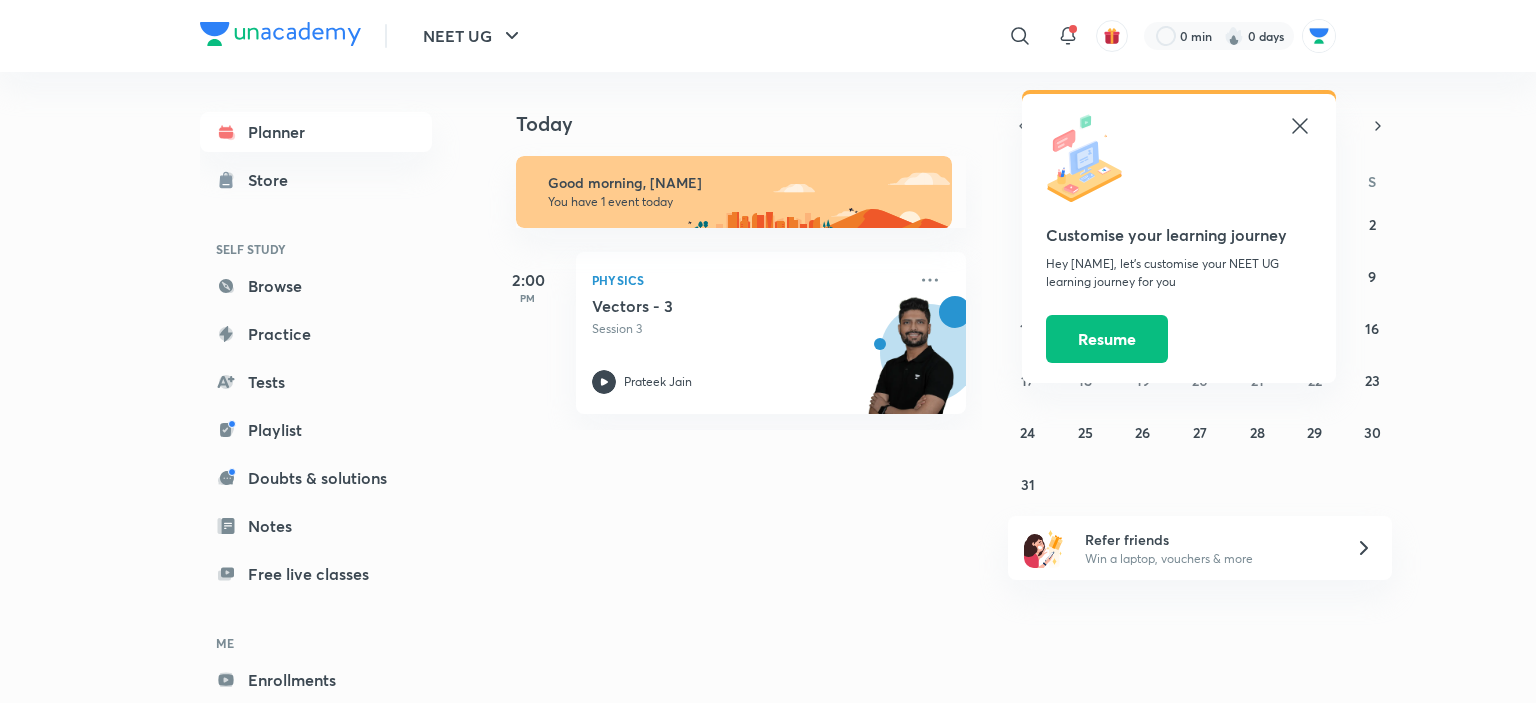 scroll, scrollTop: 0, scrollLeft: 0, axis: both 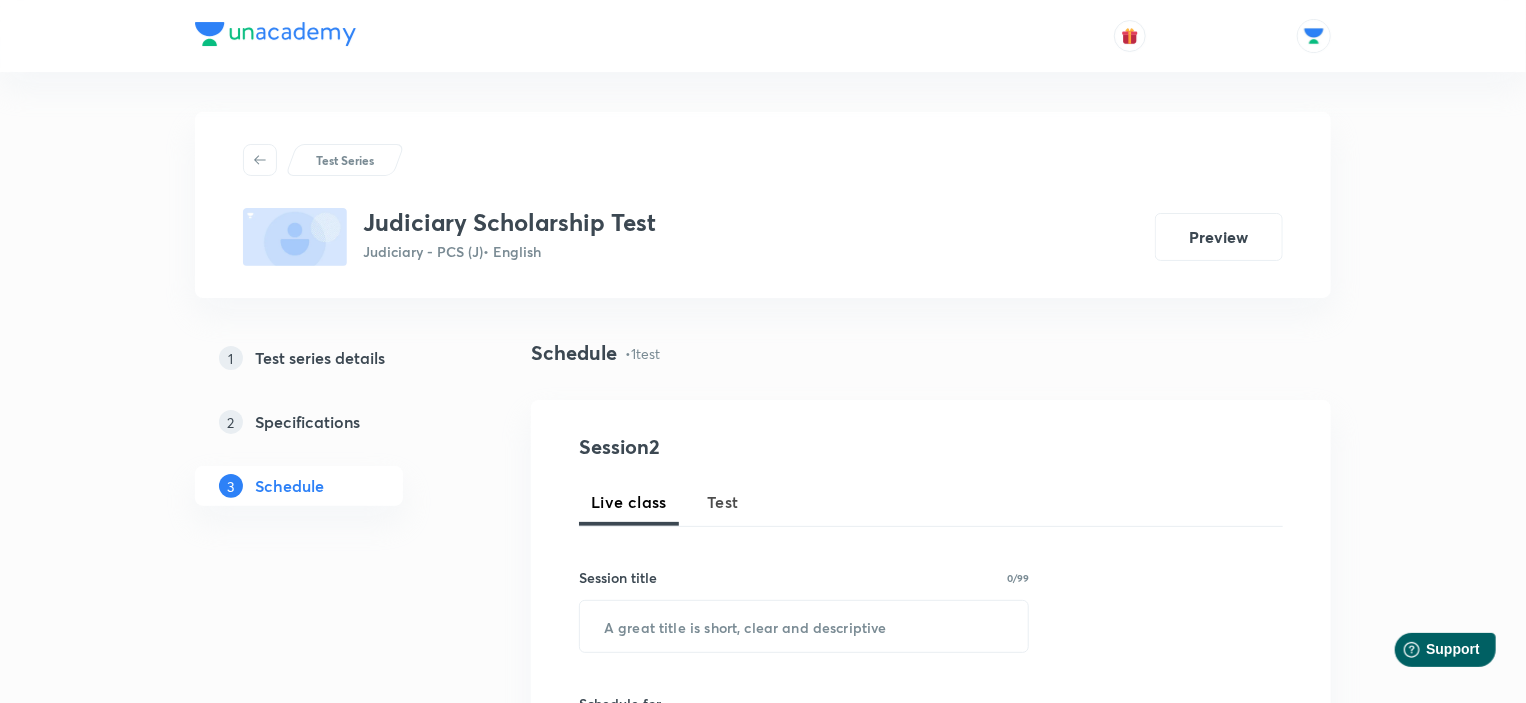 click on "Test" at bounding box center [723, 502] 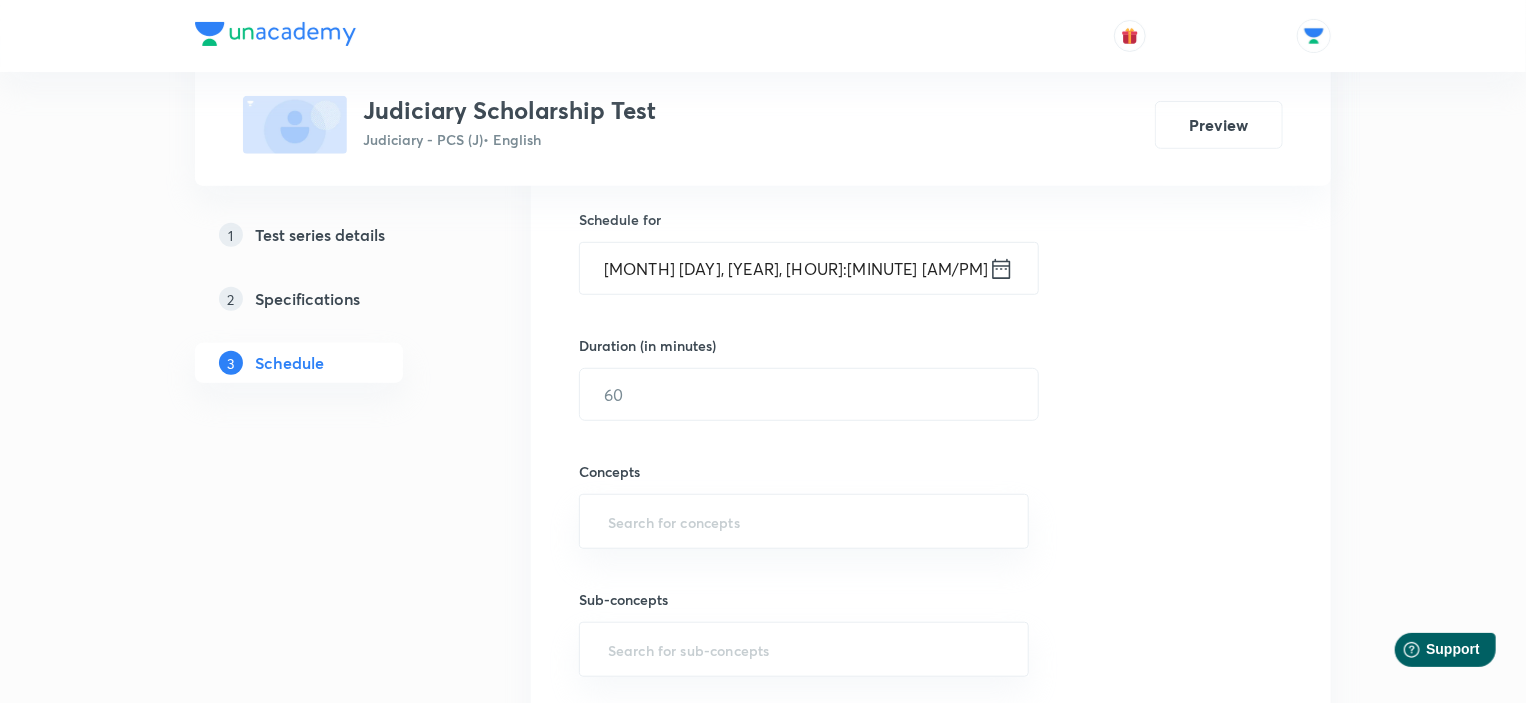 scroll, scrollTop: 980, scrollLeft: 0, axis: vertical 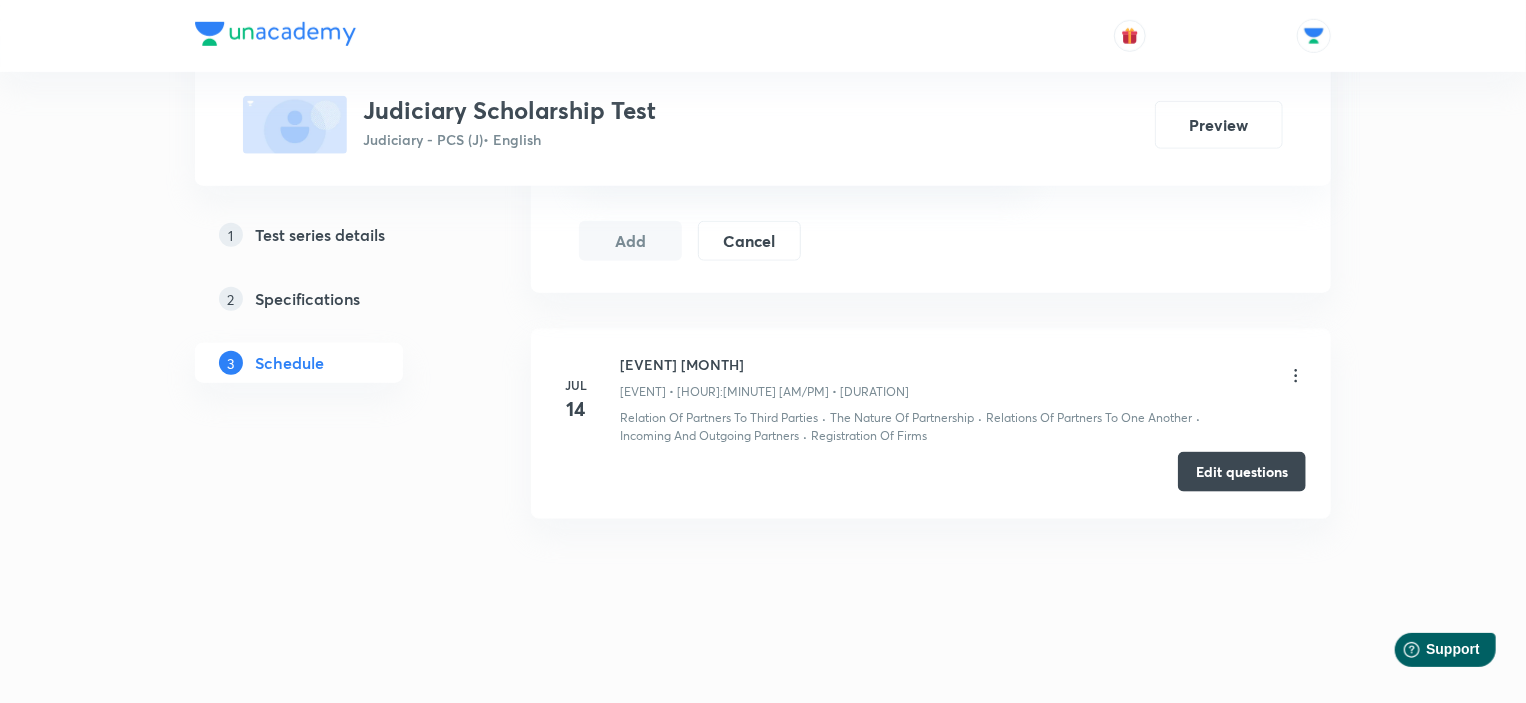 click on "Edit questions" at bounding box center (1242, 472) 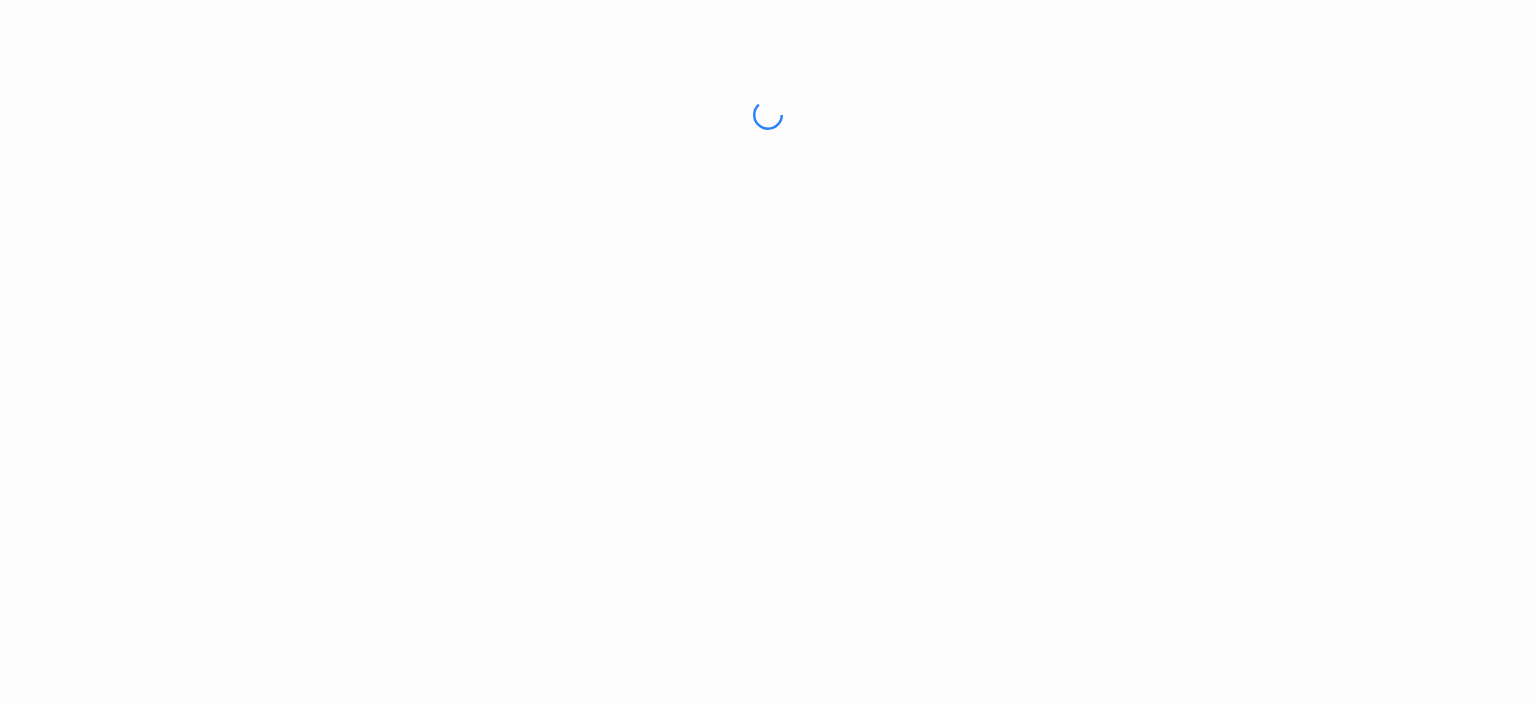 scroll, scrollTop: 0, scrollLeft: 0, axis: both 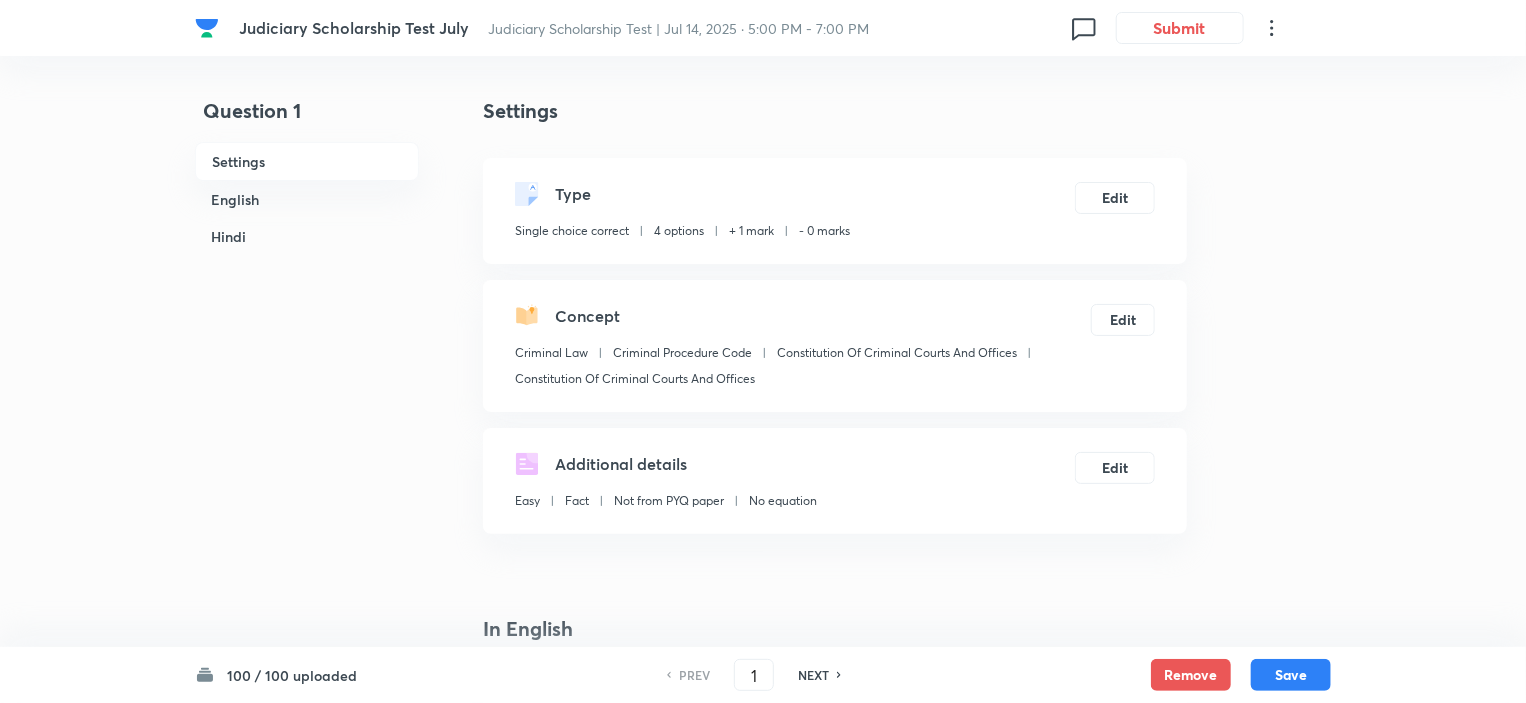 checkbox on "true" 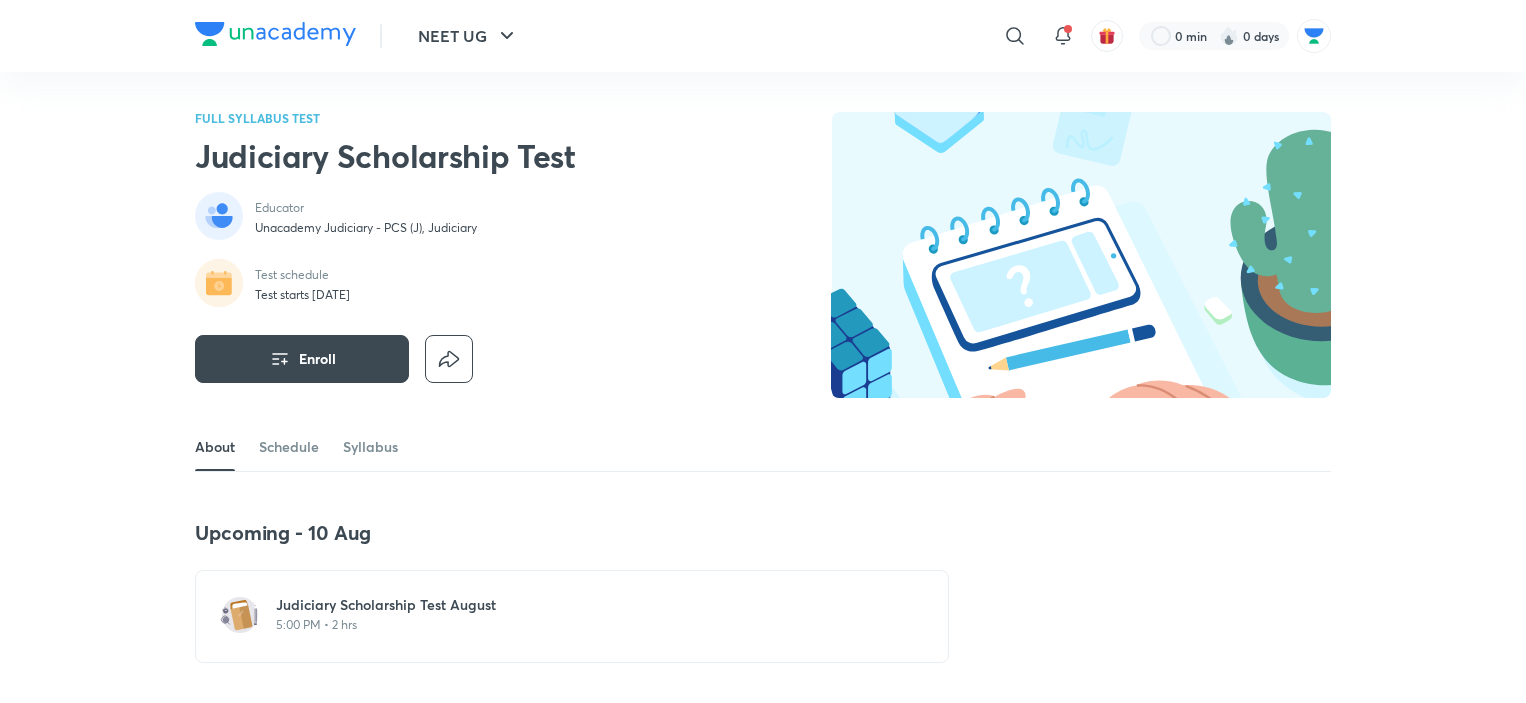 scroll, scrollTop: 0, scrollLeft: 0, axis: both 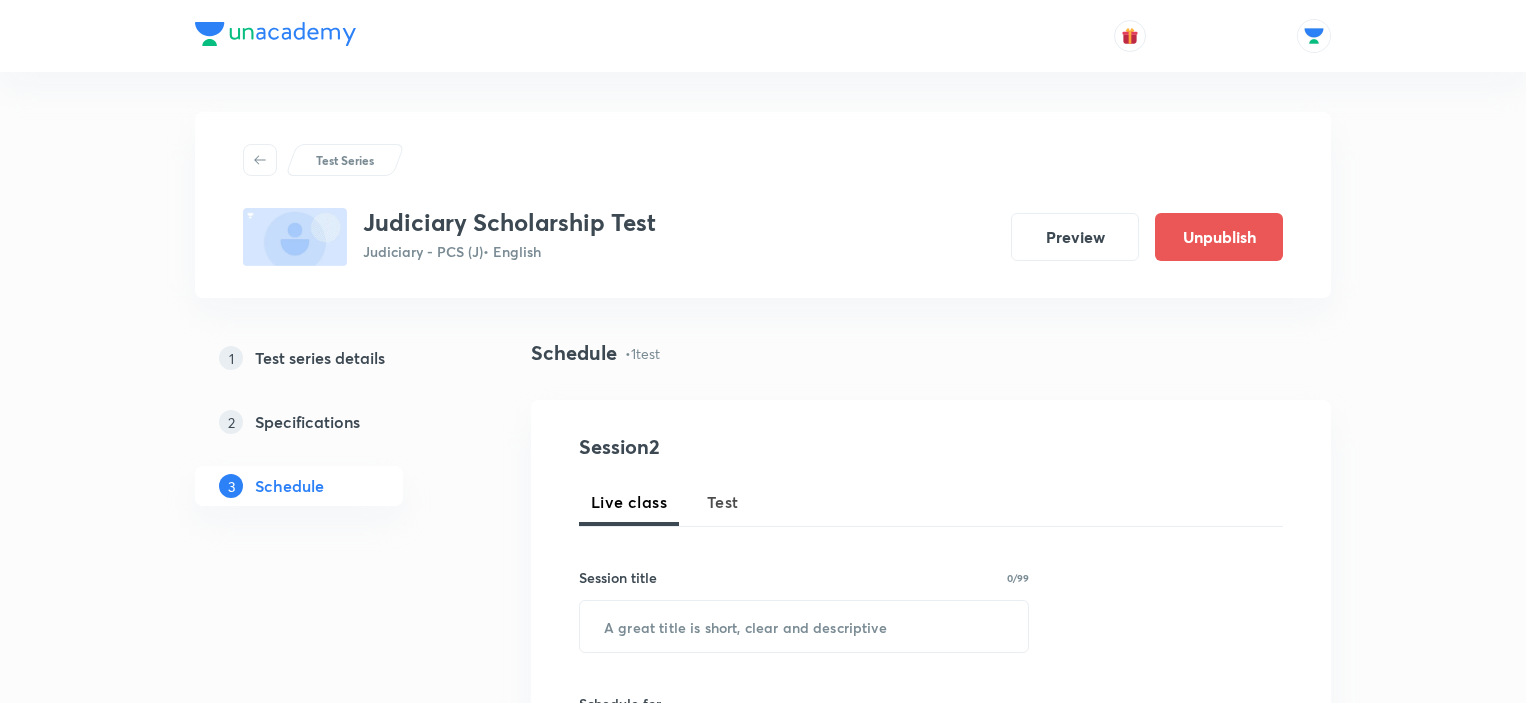 click on "Create test" at bounding box center [1242, 1333] 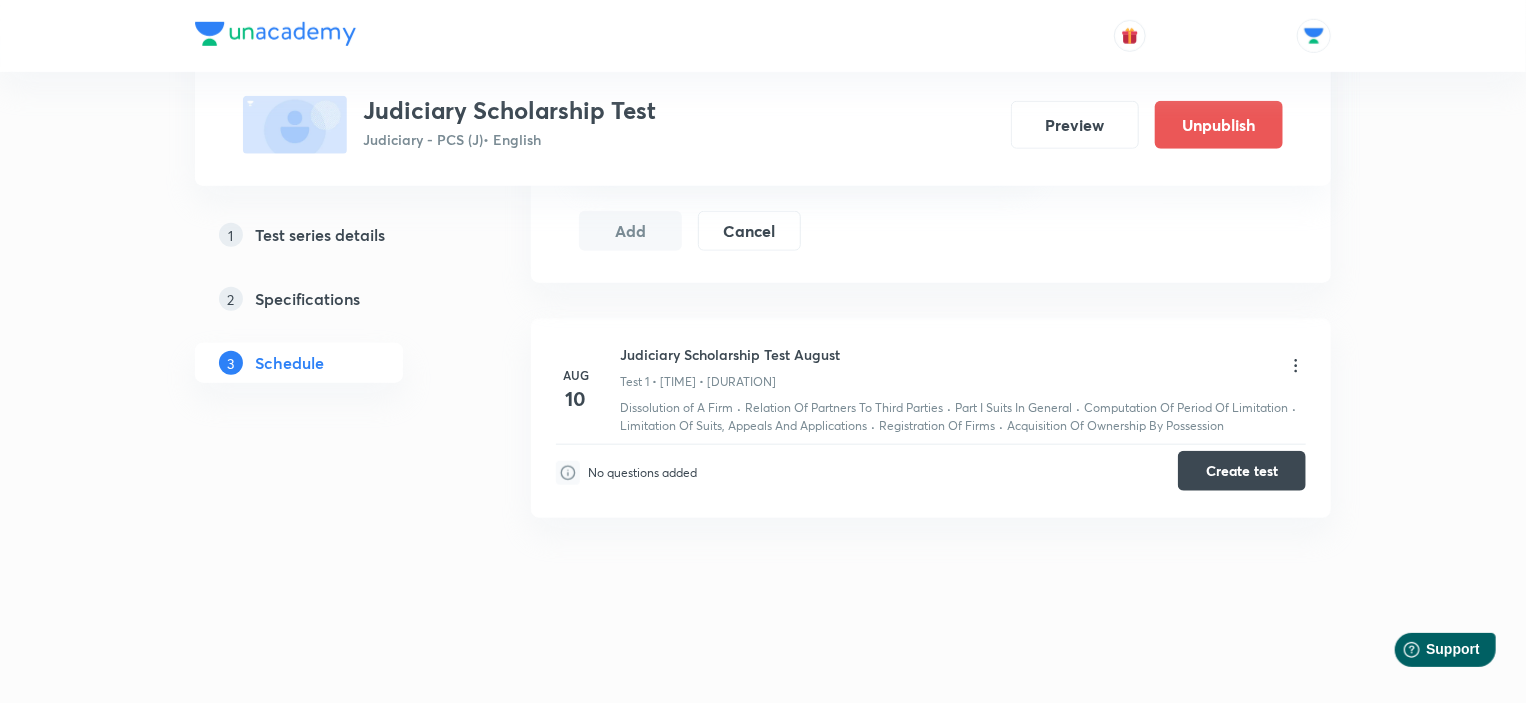 scroll, scrollTop: 862, scrollLeft: 0, axis: vertical 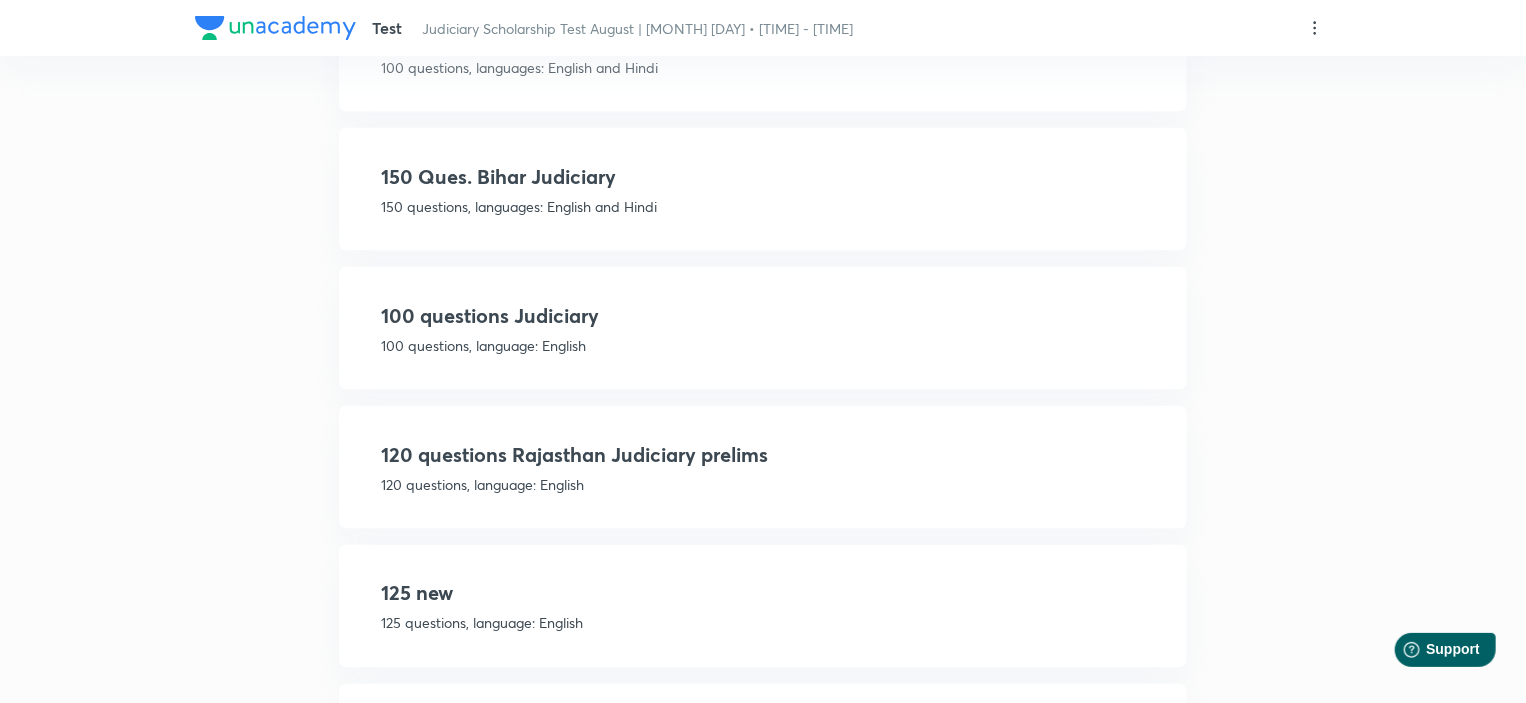click on "120 questions, language: English" at bounding box center [763, 484] 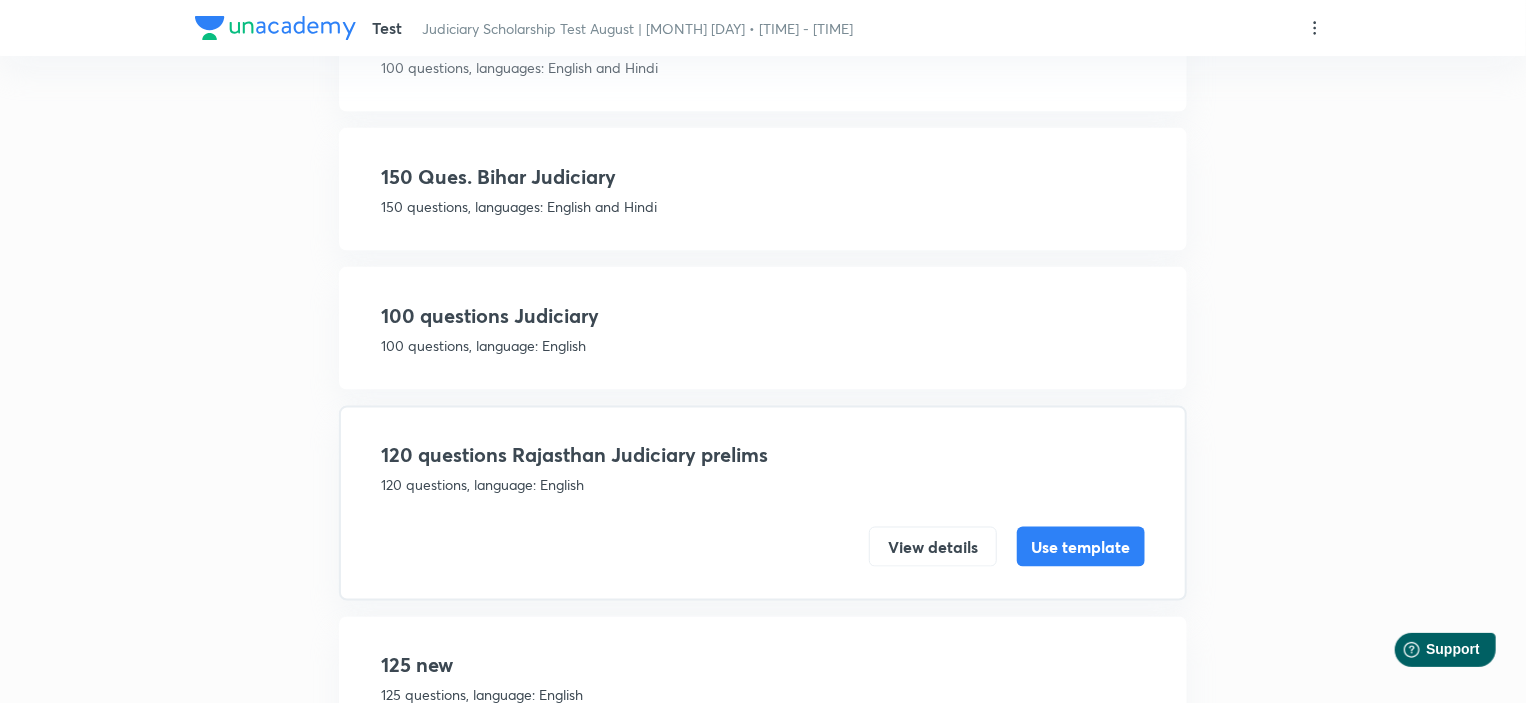scroll, scrollTop: 1328, scrollLeft: 0, axis: vertical 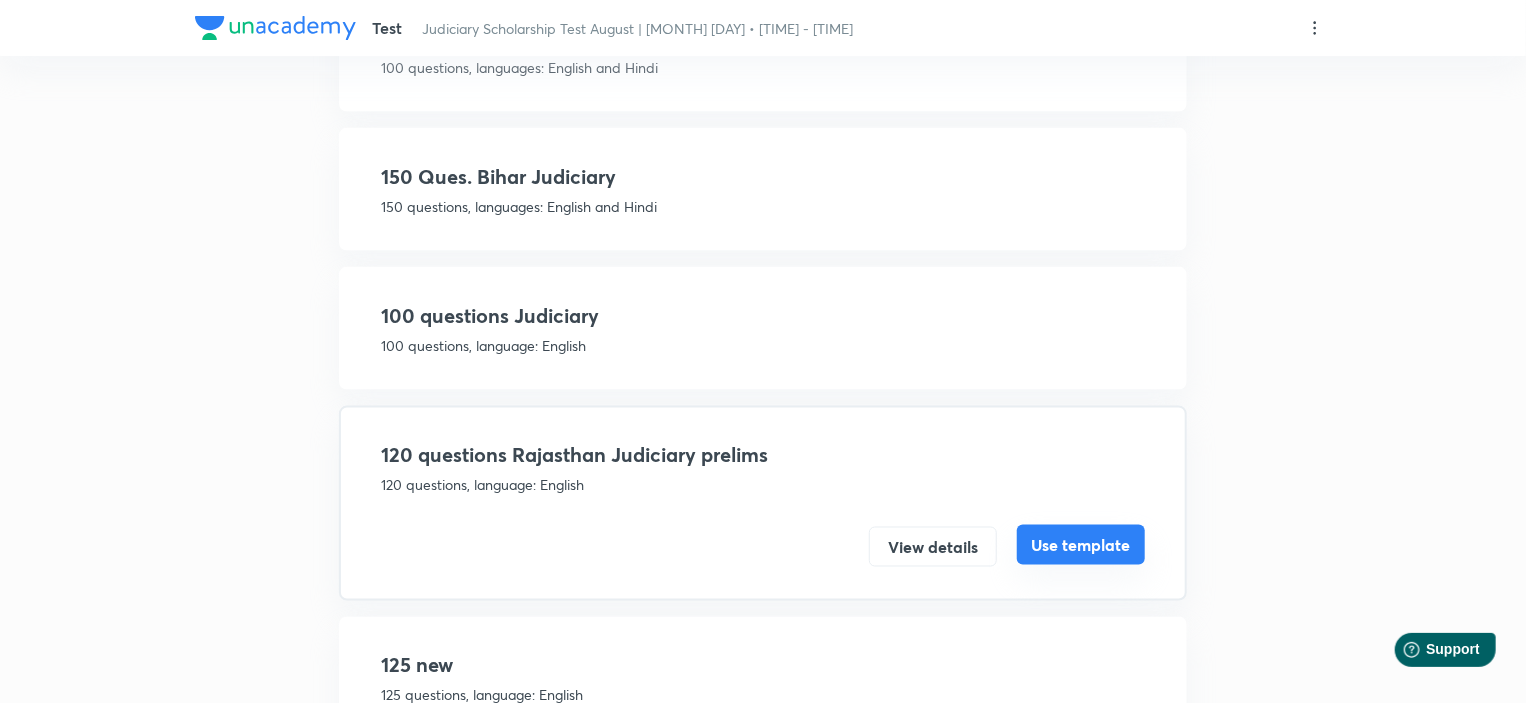 click on "Use template" at bounding box center [1081, 545] 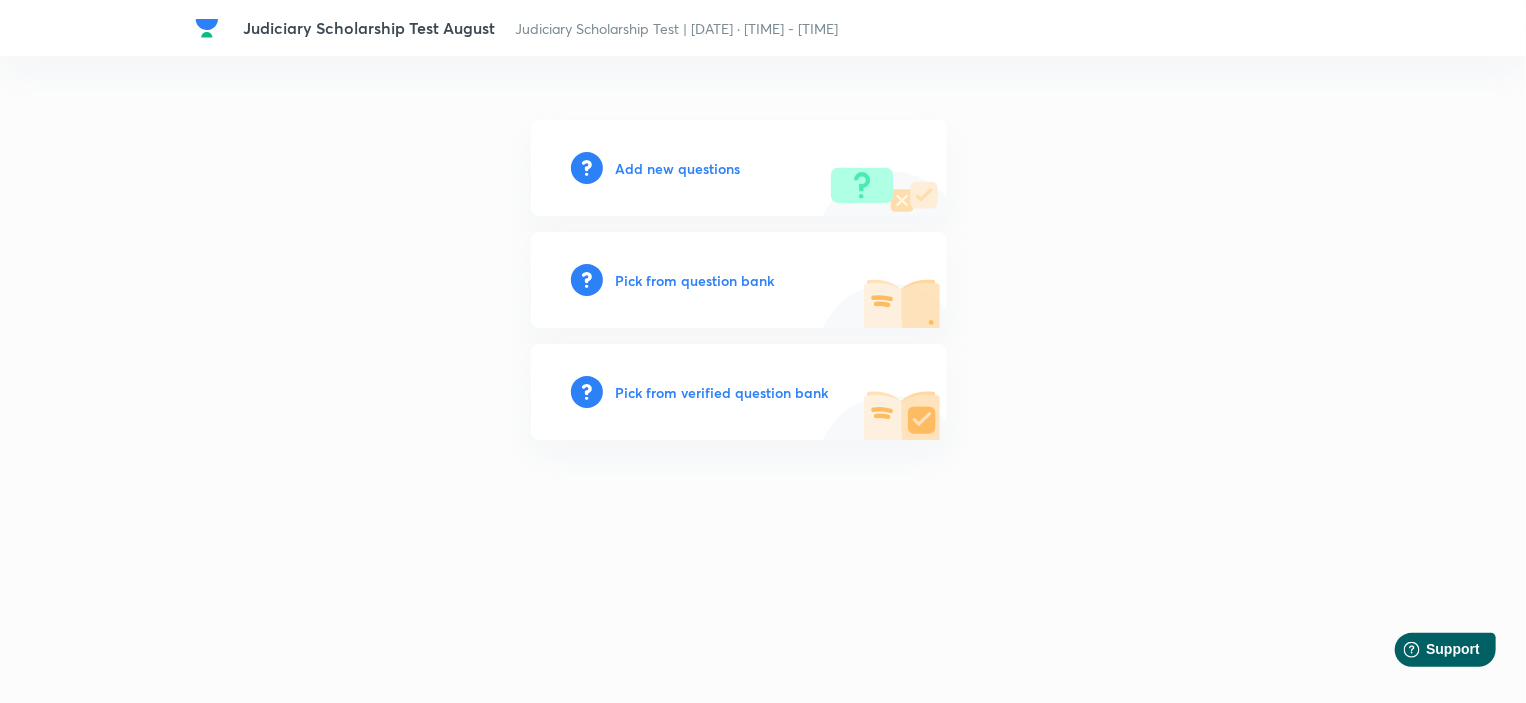 scroll, scrollTop: 0, scrollLeft: 0, axis: both 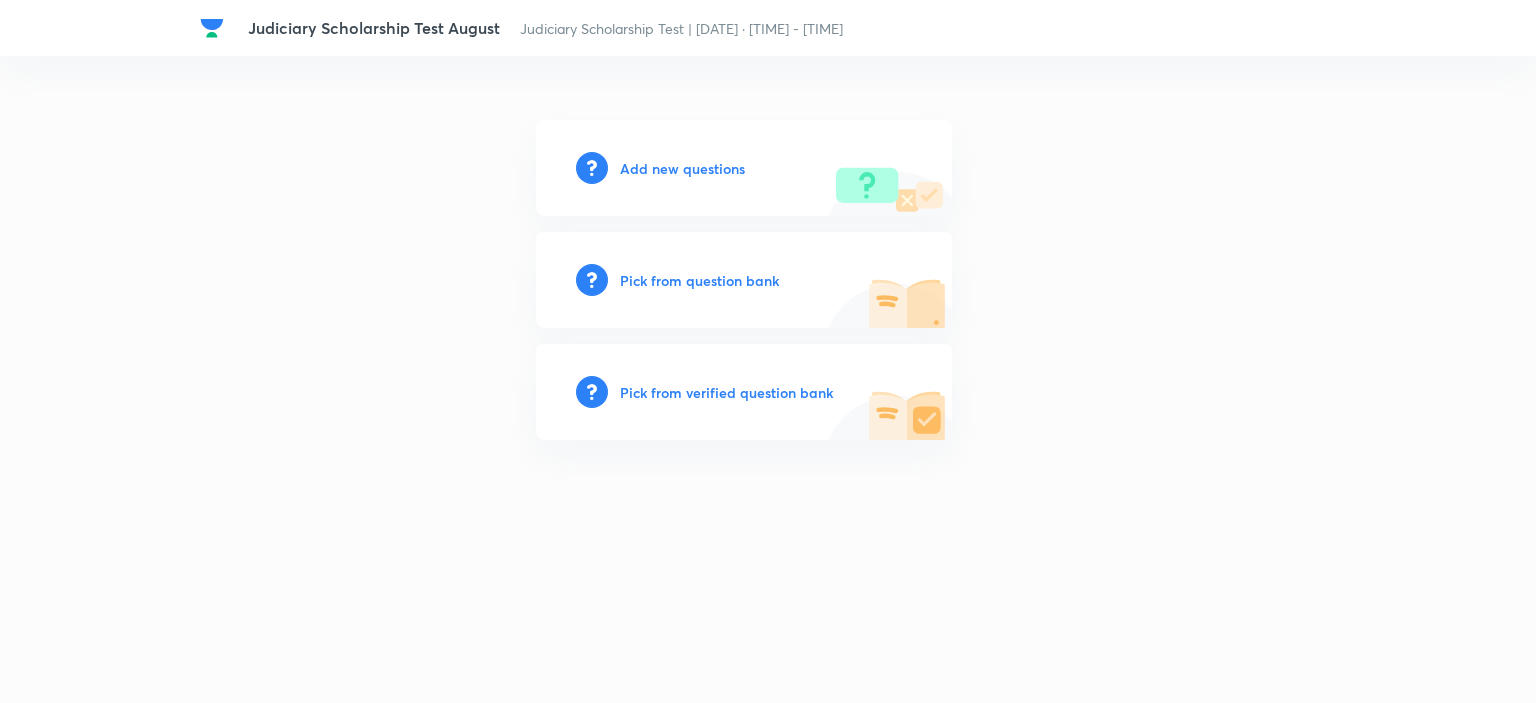 click on "Add new questions" at bounding box center [682, 168] 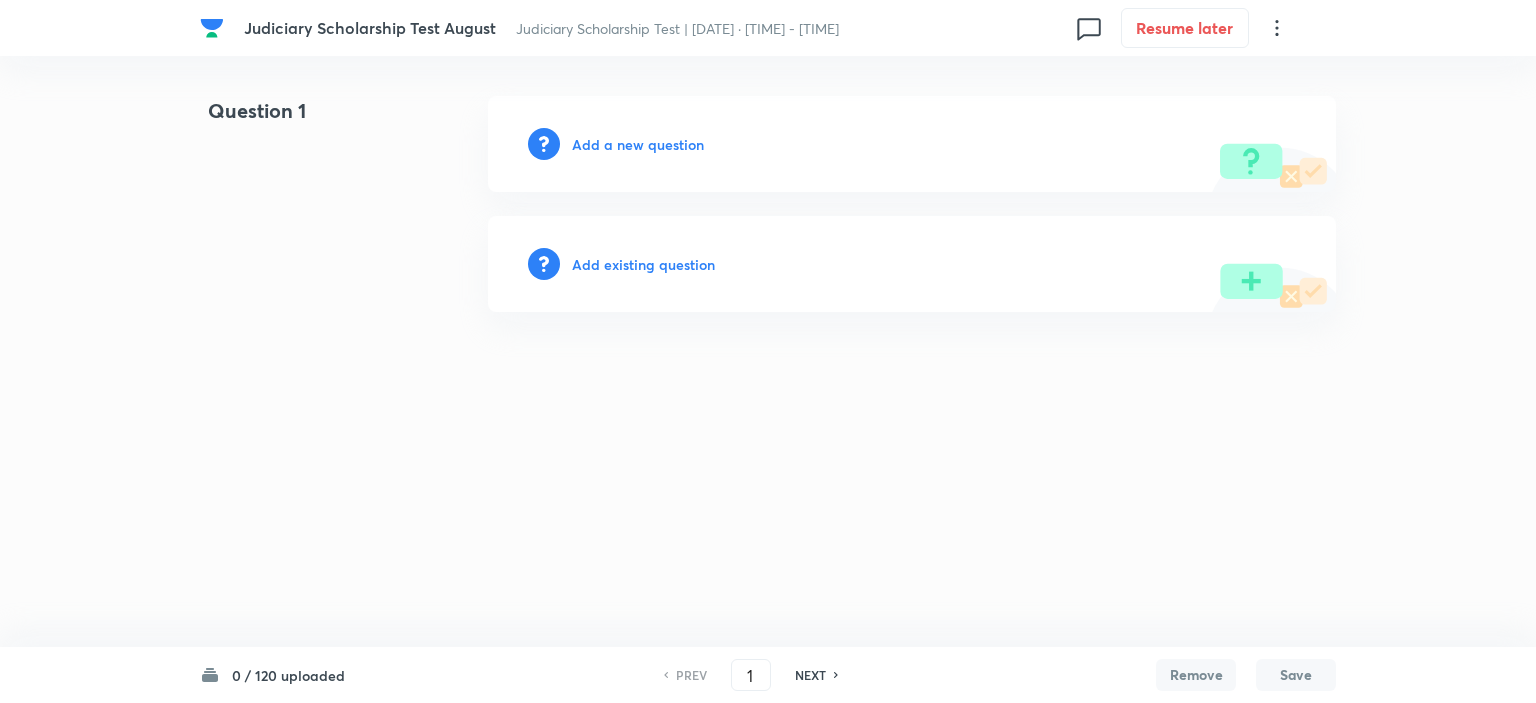 click 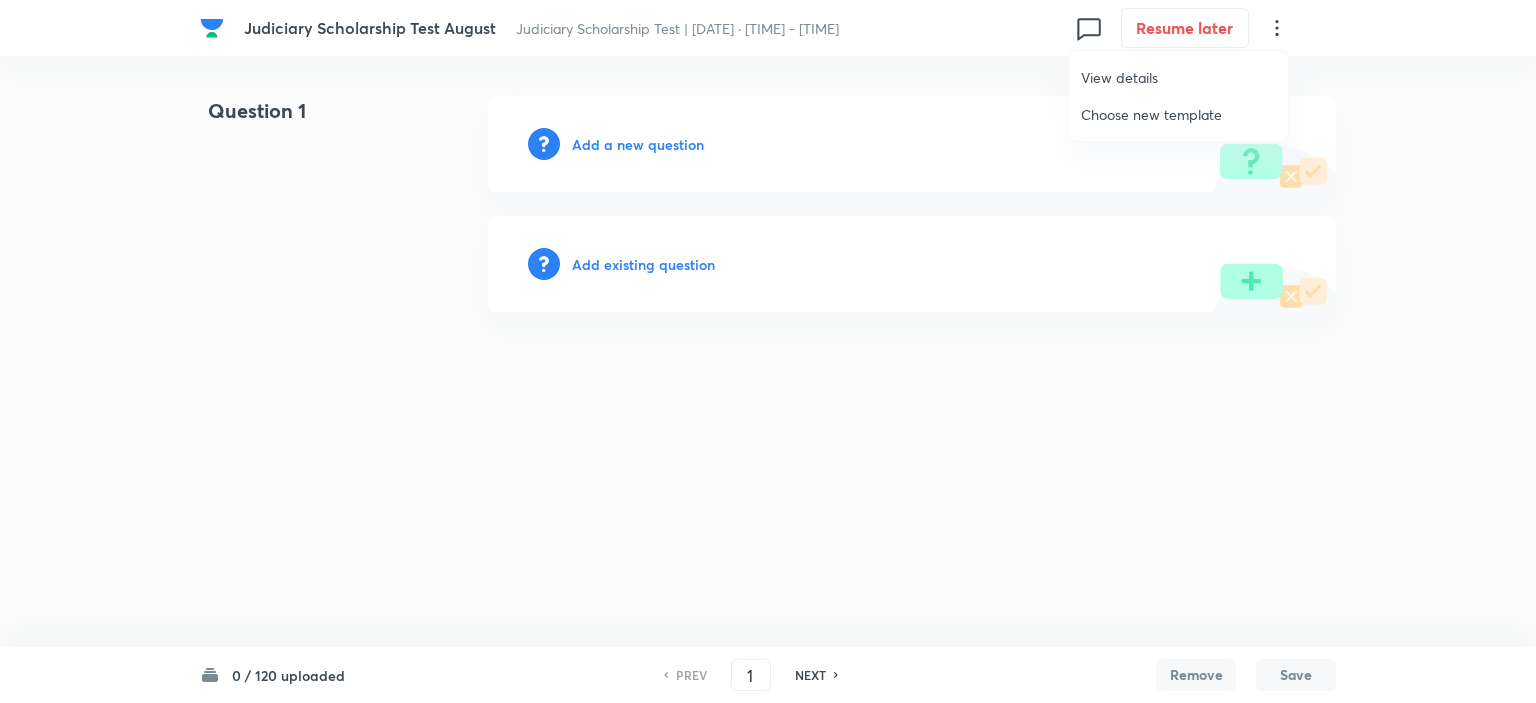 click on "Choose new template" at bounding box center (1178, 114) 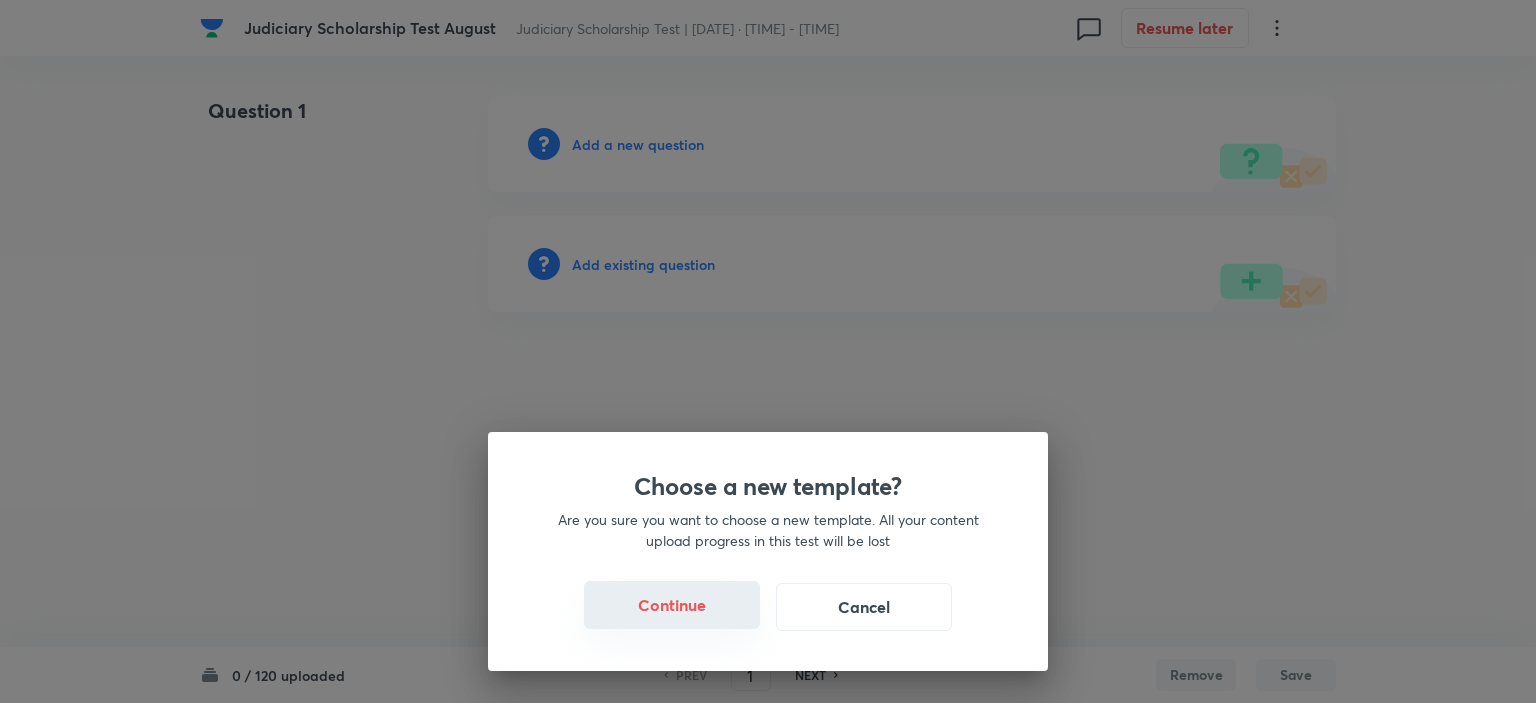 click on "Continue" at bounding box center (672, 605) 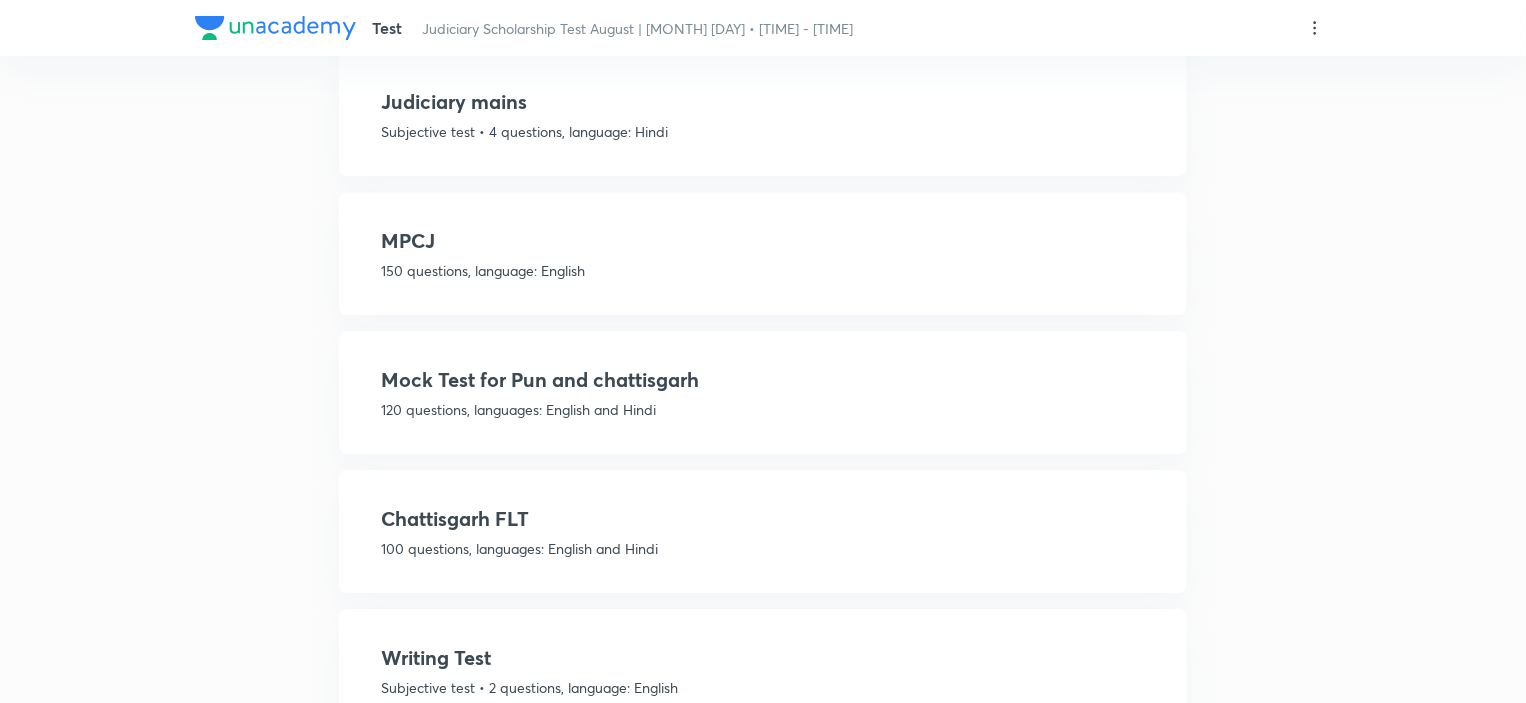 scroll, scrollTop: 3200, scrollLeft: 0, axis: vertical 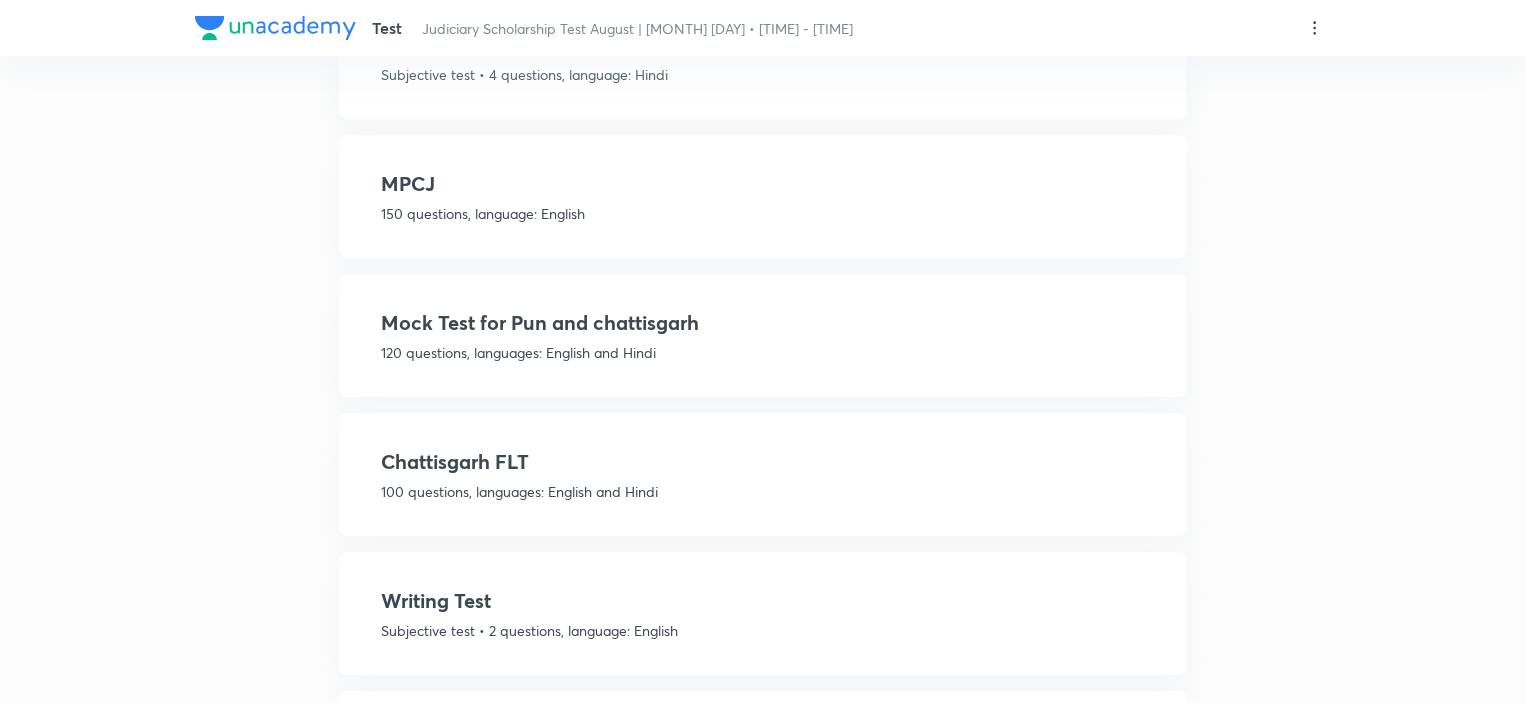 click on "Mock Test for Pun and chattisgarh  120 questions, languages: English and Hindi" at bounding box center [763, 335] 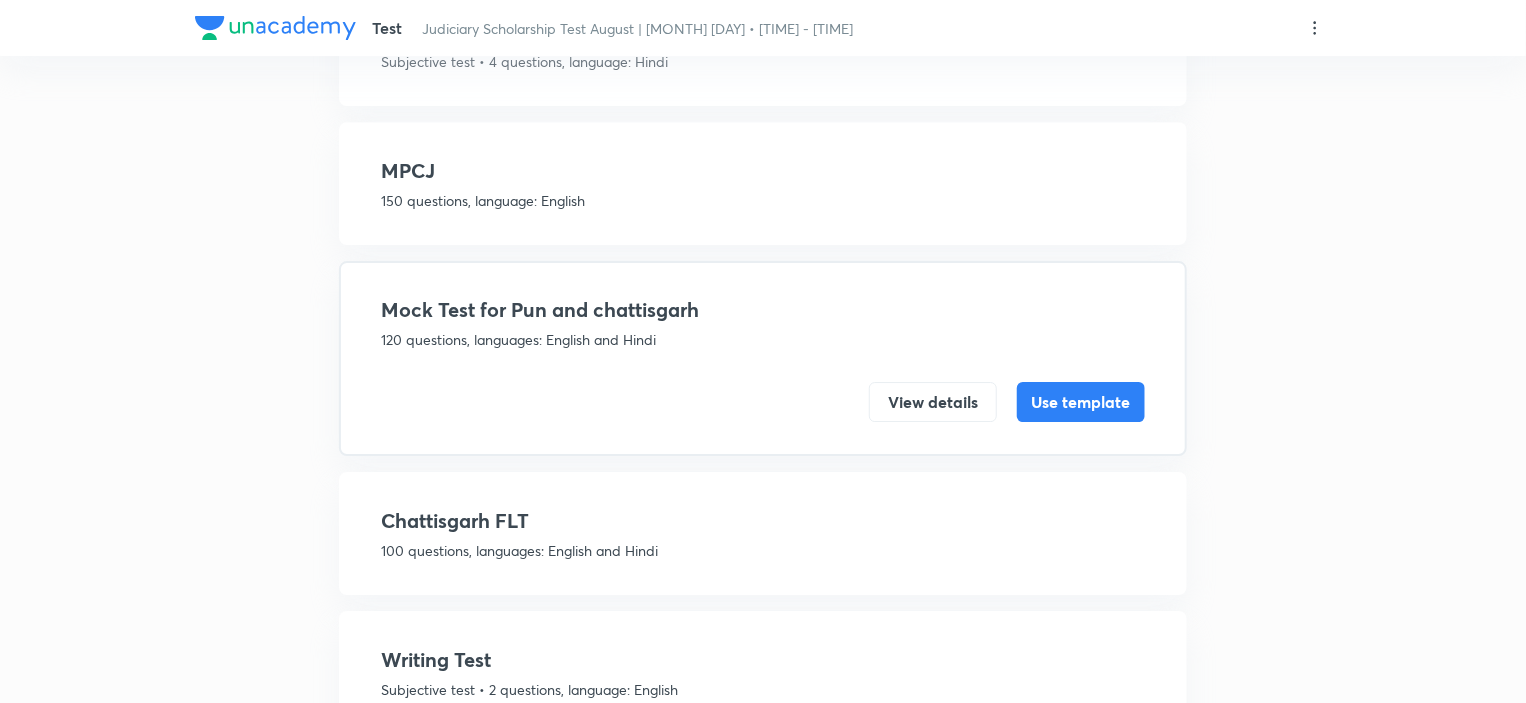 scroll, scrollTop: 3128, scrollLeft: 0, axis: vertical 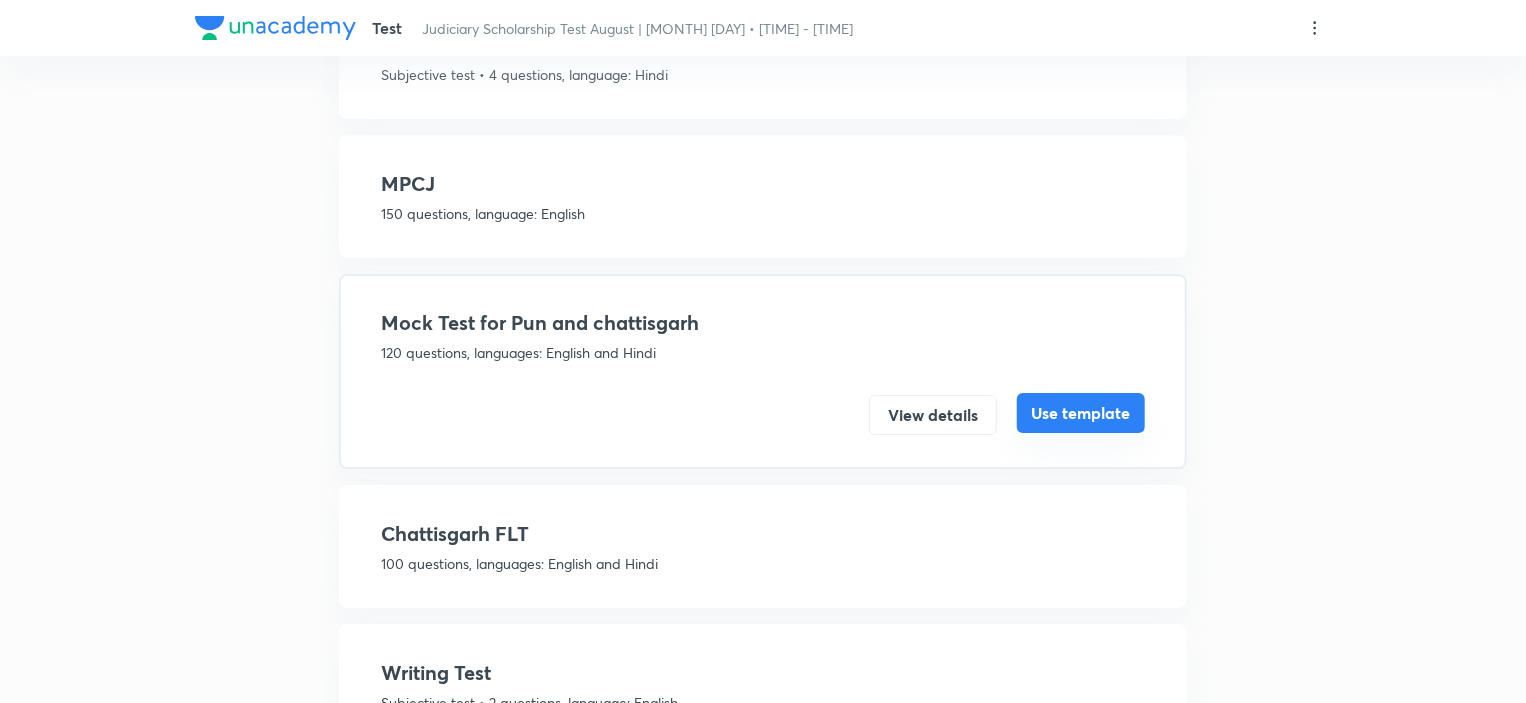 click on "Use template" at bounding box center [1081, 413] 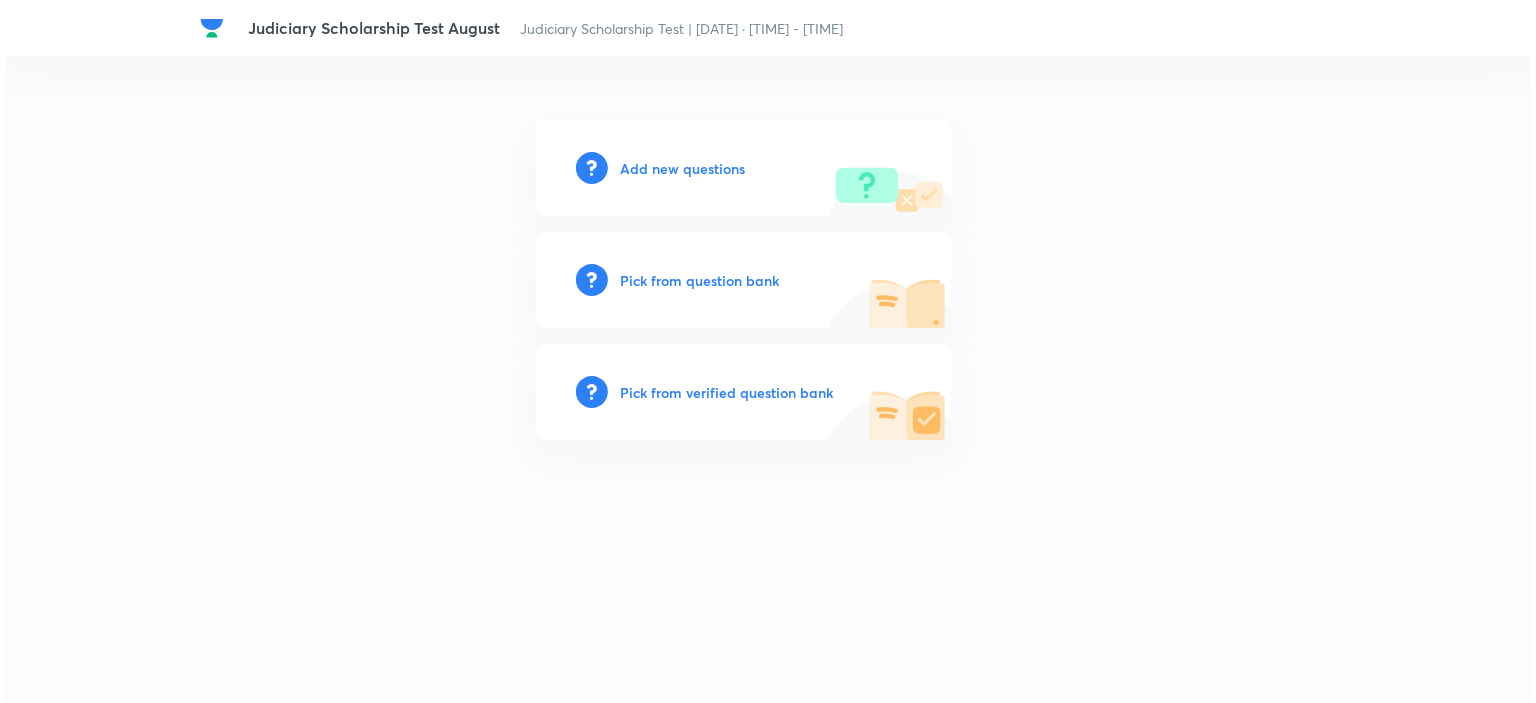 scroll, scrollTop: 0, scrollLeft: 0, axis: both 